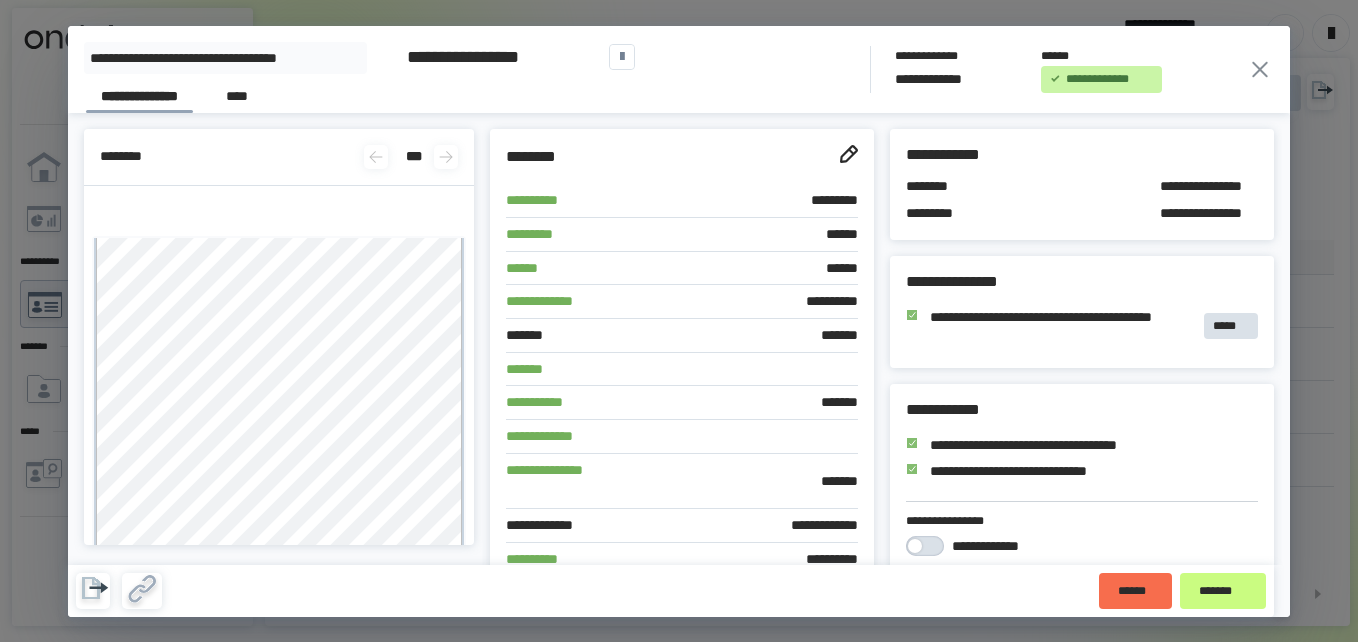 scroll, scrollTop: 0, scrollLeft: 0, axis: both 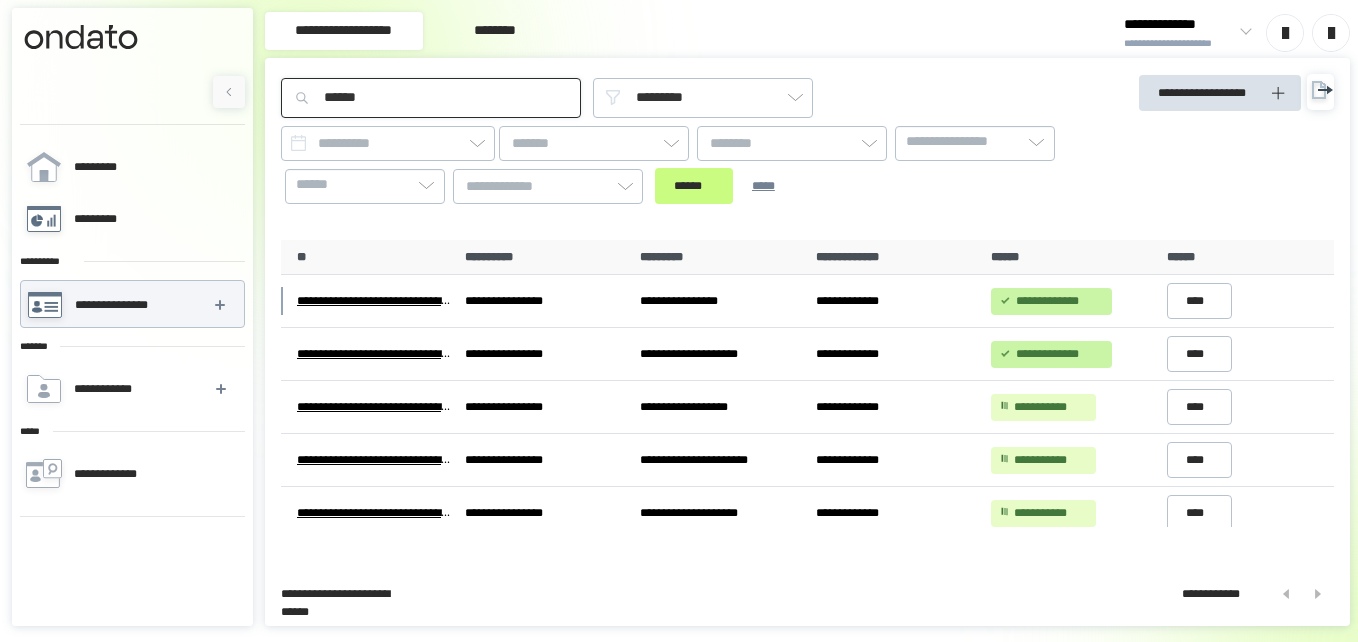 drag, startPoint x: 386, startPoint y: 107, endPoint x: 165, endPoint y: 196, distance: 238.24777 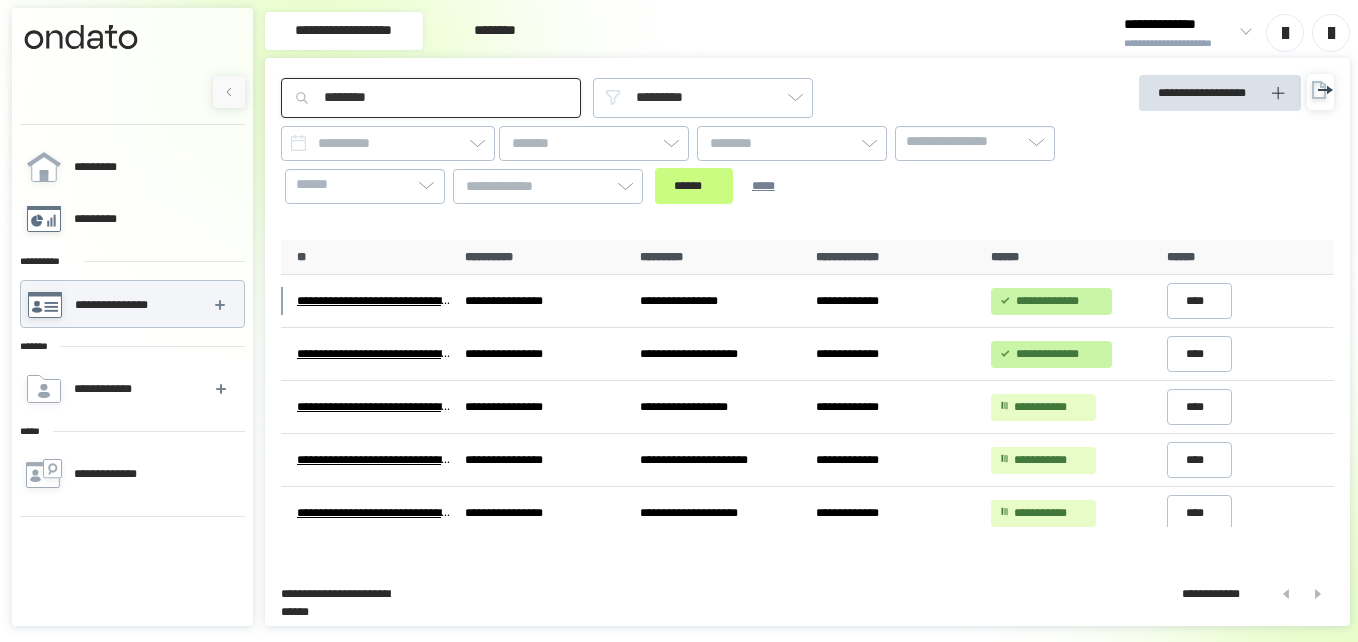 click on "******" at bounding box center [694, 186] 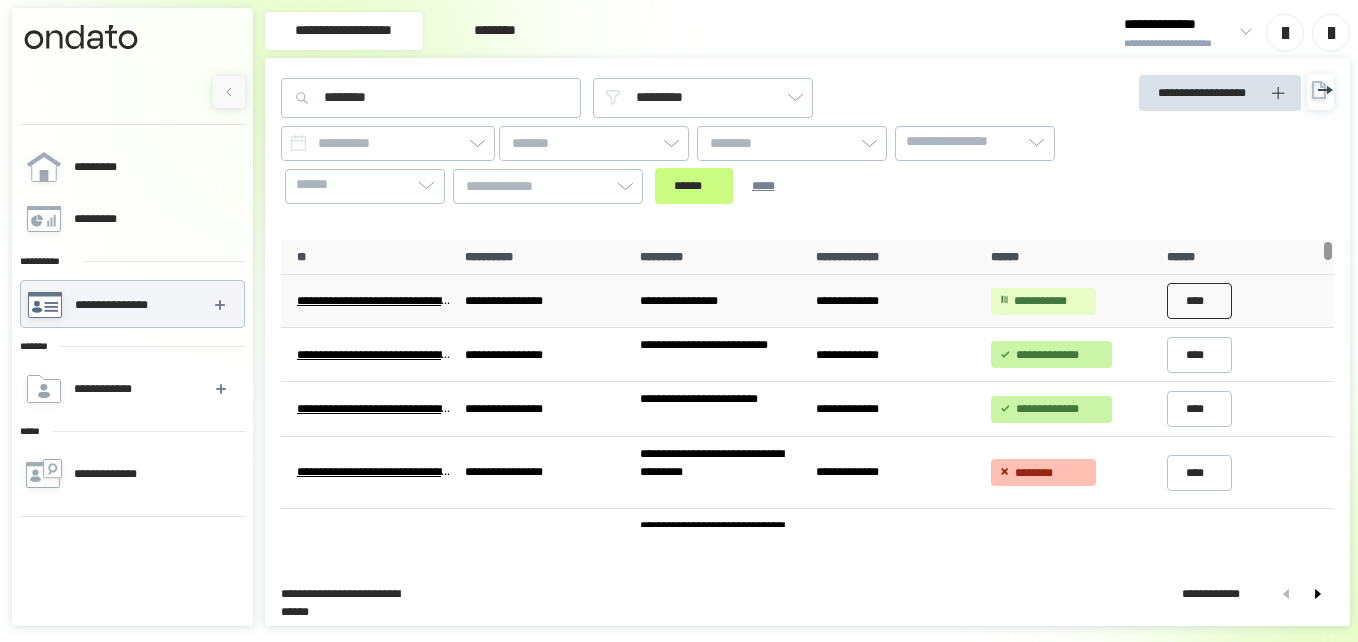 click on "****" at bounding box center [1200, 301] 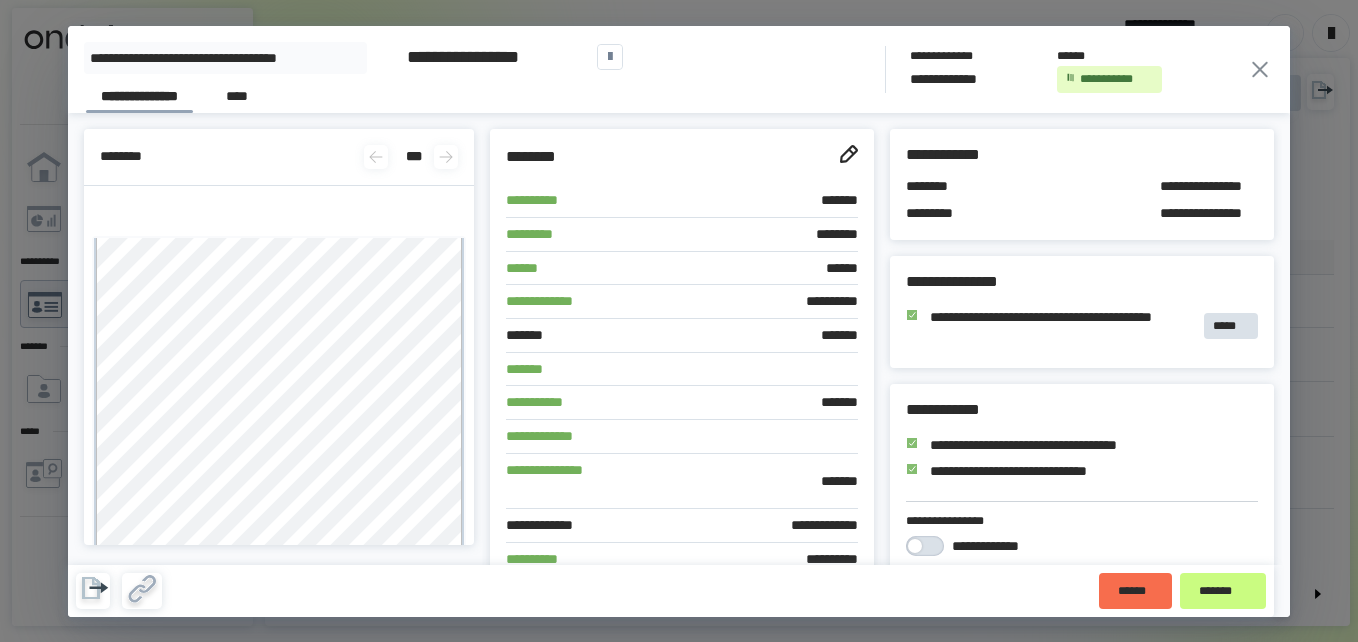 click 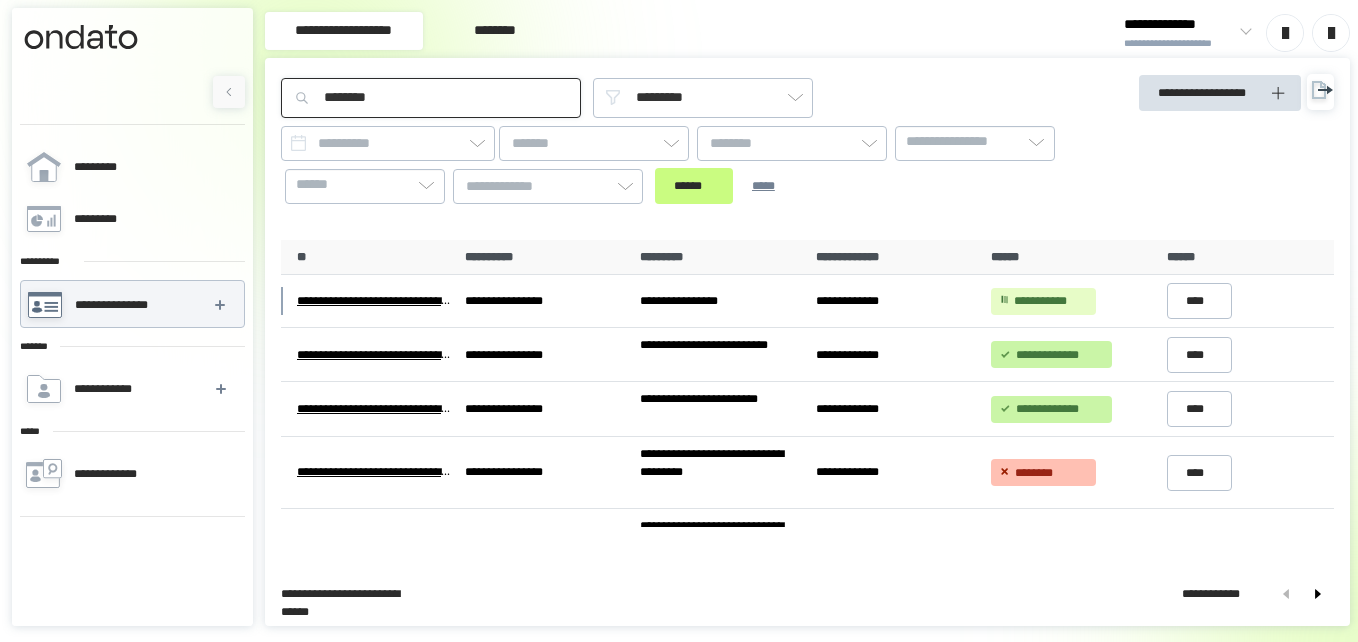 drag, startPoint x: 387, startPoint y: 103, endPoint x: 233, endPoint y: 128, distance: 156.01602 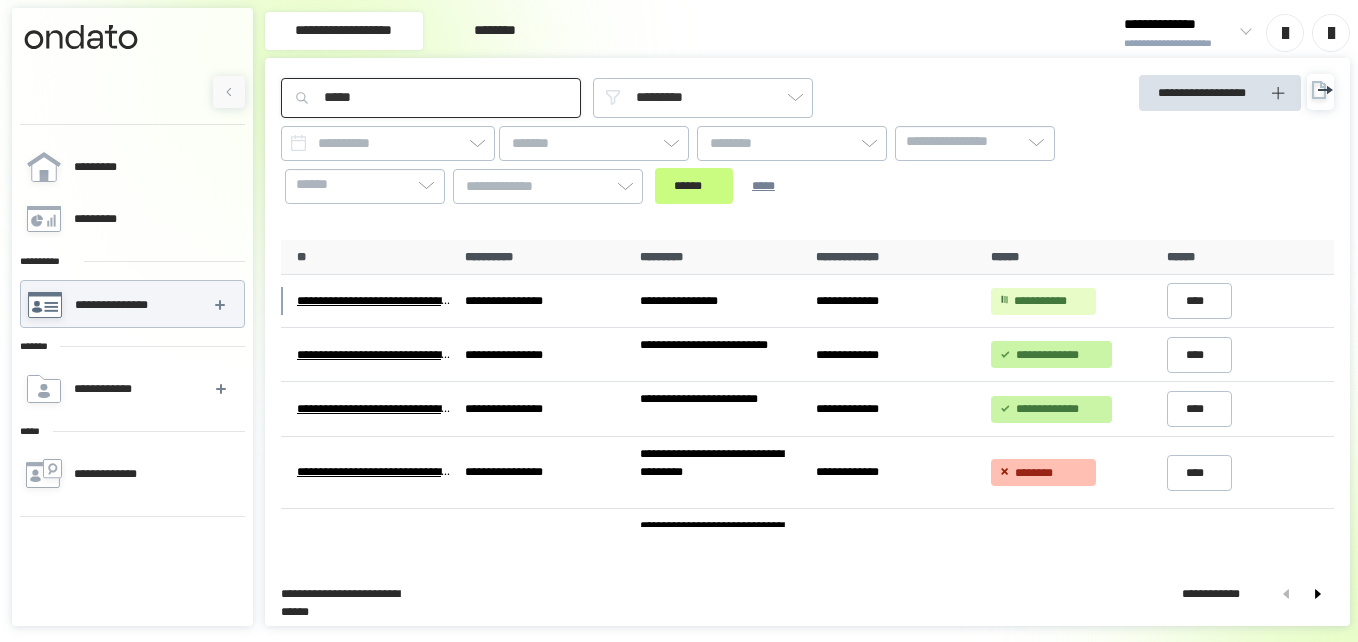 click on "******" at bounding box center (694, 186) 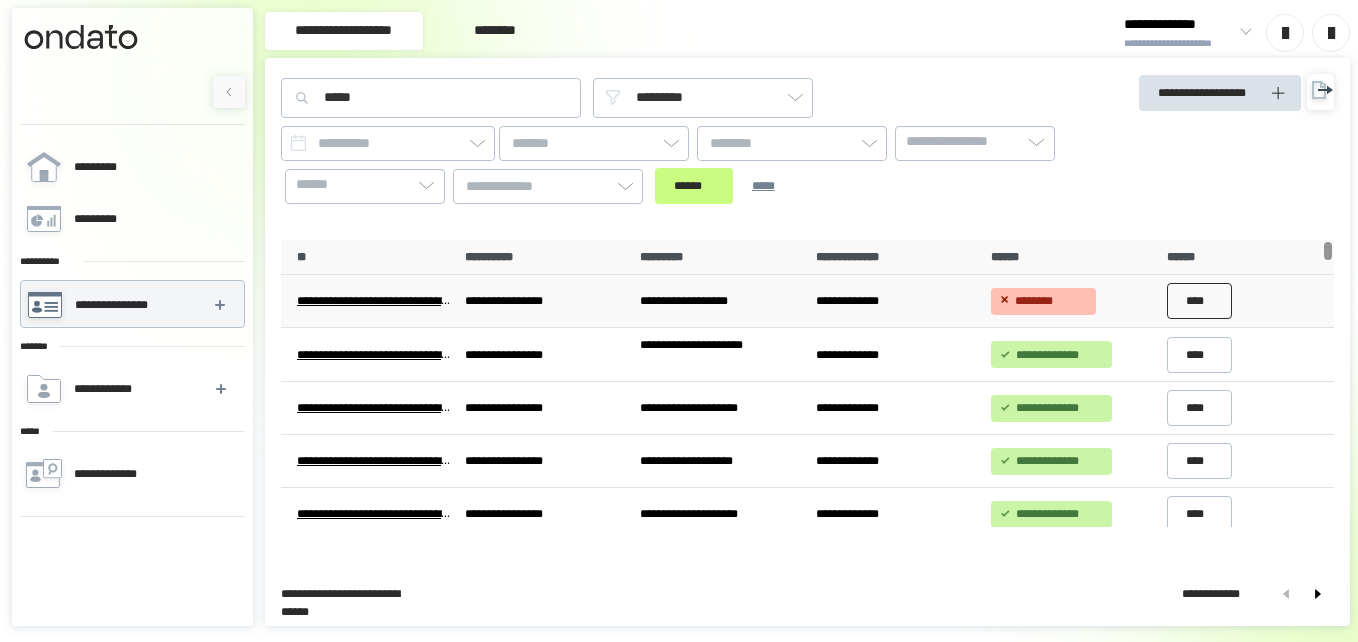 click on "****" at bounding box center [1200, 301] 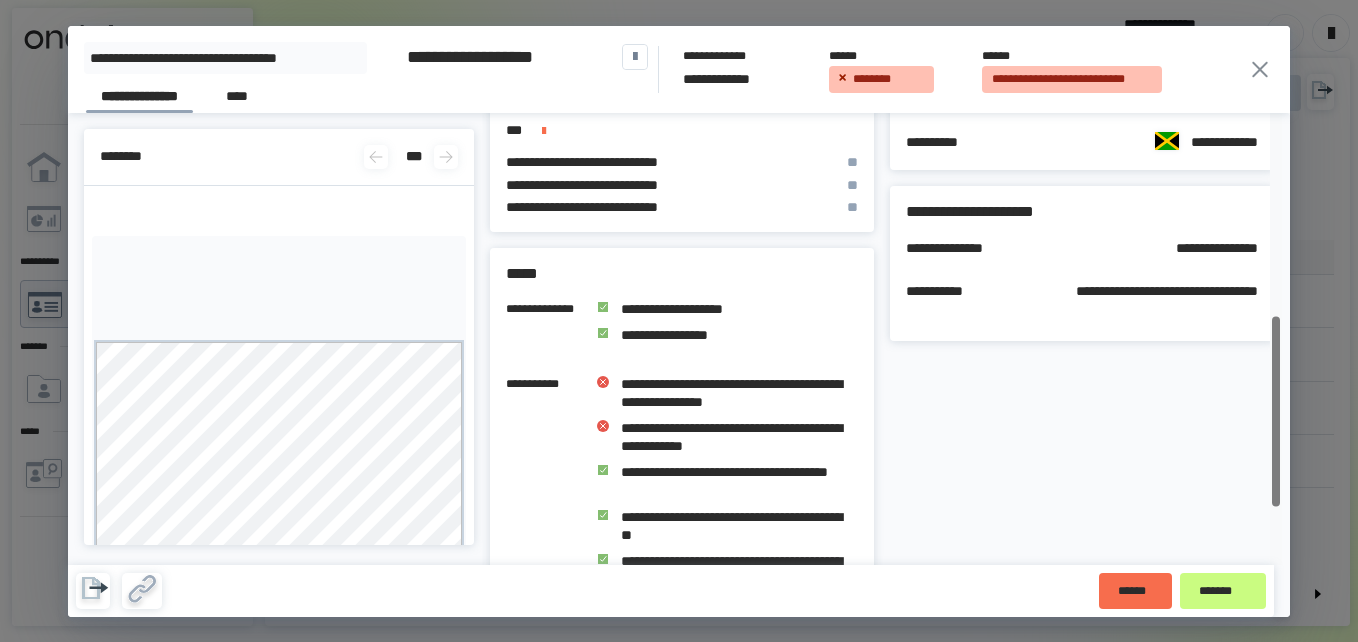 scroll, scrollTop: 615, scrollLeft: 0, axis: vertical 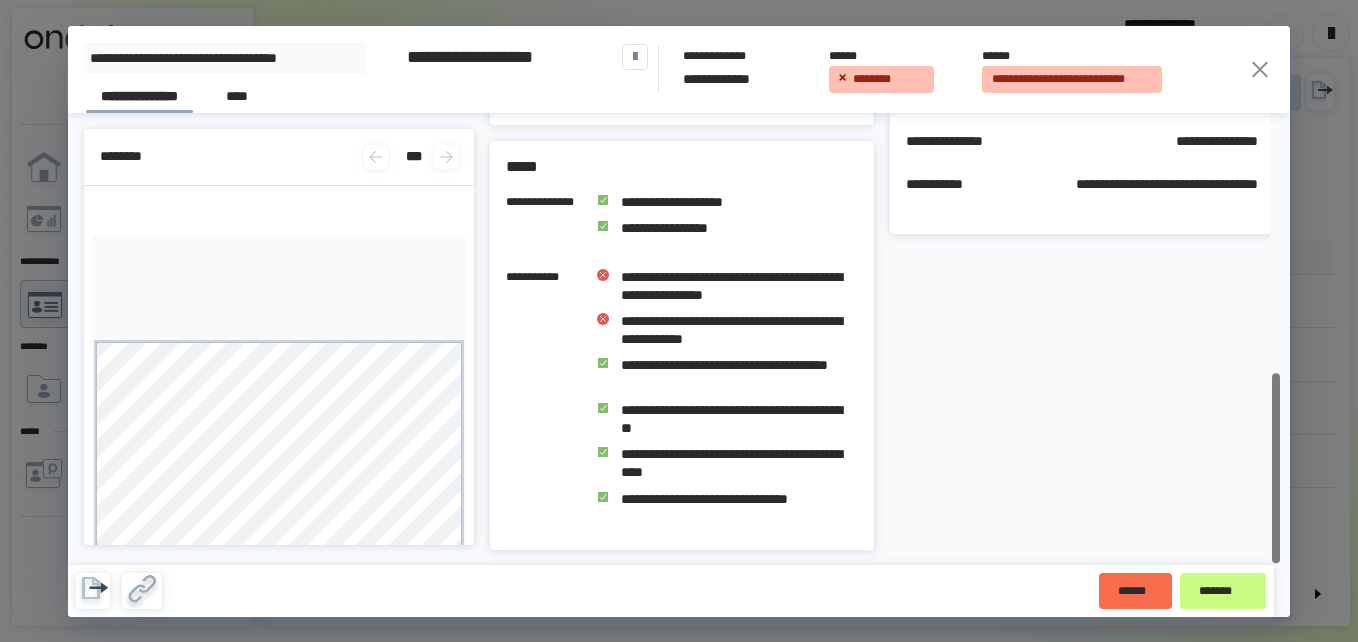 drag, startPoint x: 1274, startPoint y: 203, endPoint x: 1280, endPoint y: 545, distance: 342.0526 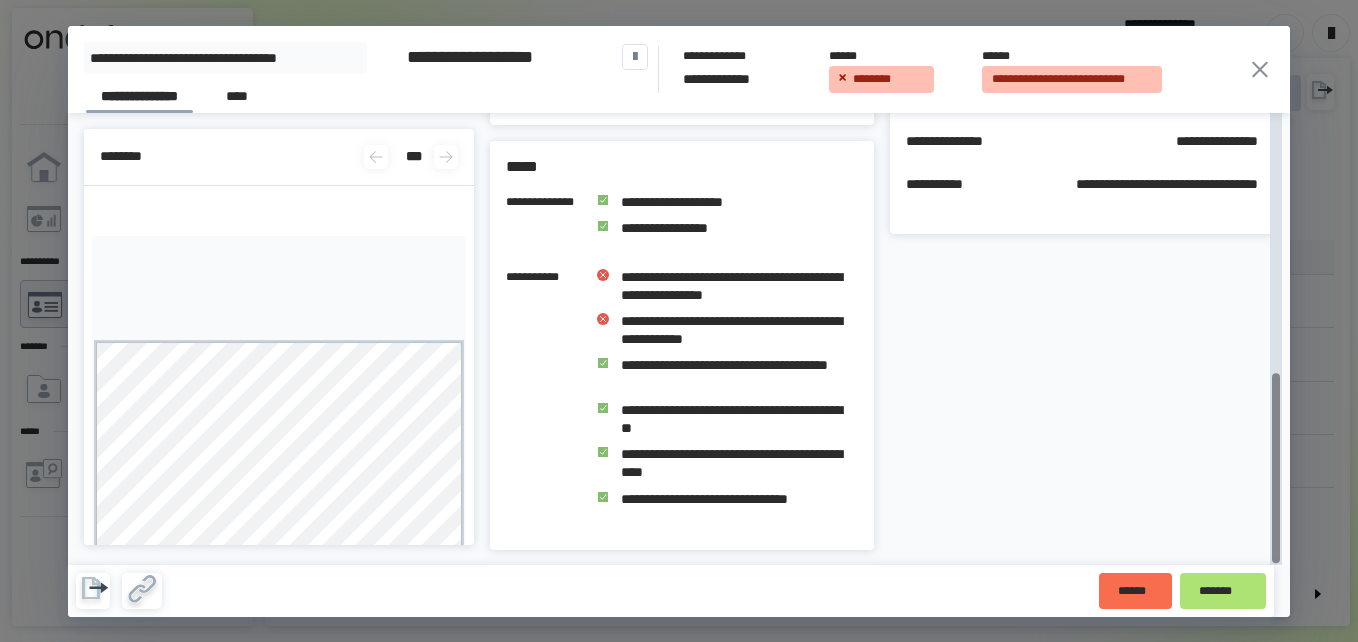click on "*******" at bounding box center [1223, 591] 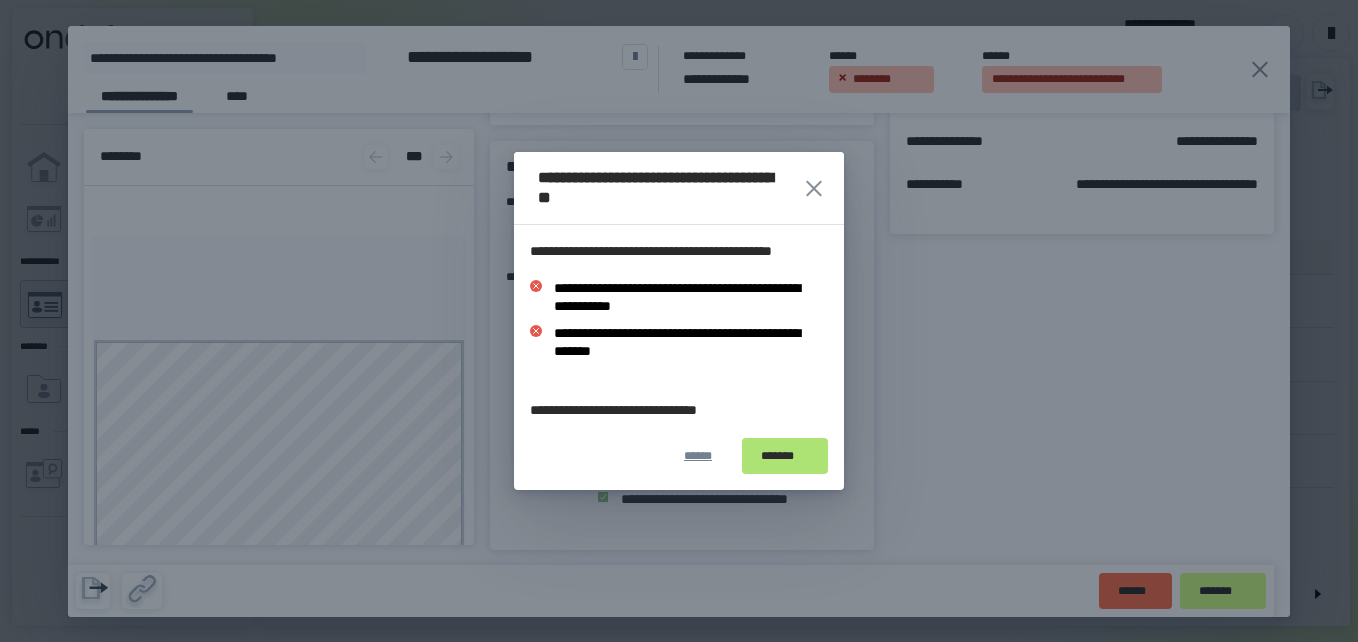 click on "*******" at bounding box center [785, 456] 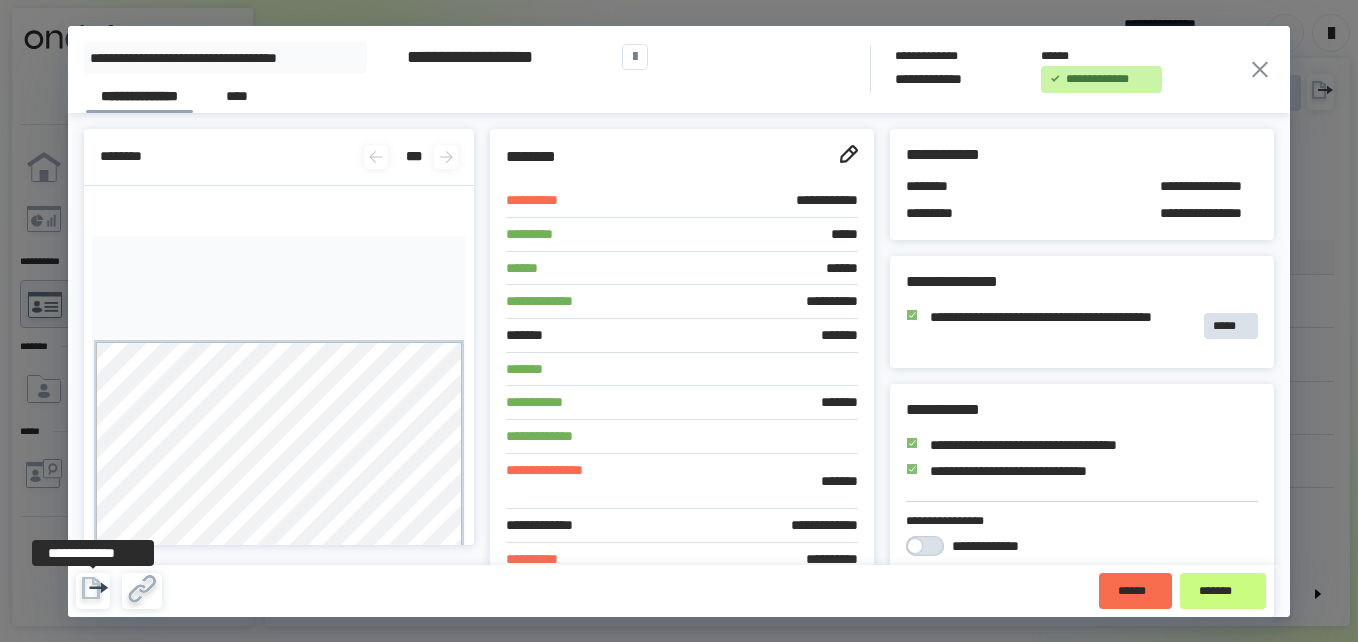 click 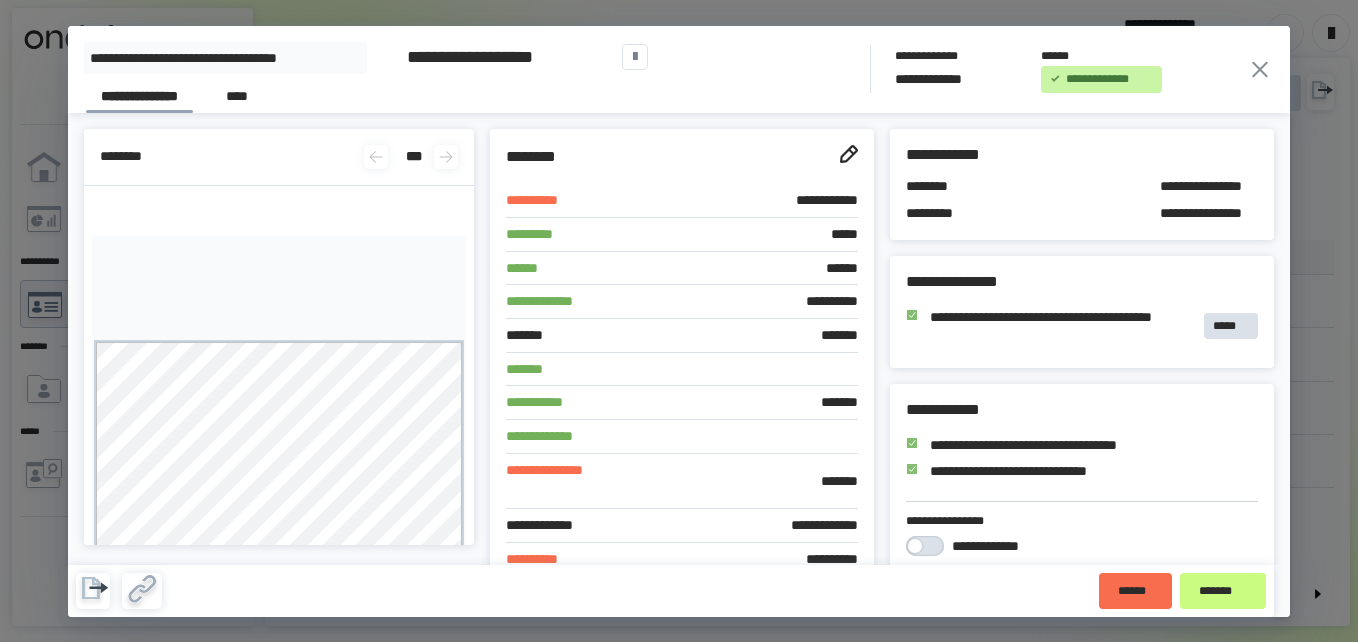 click 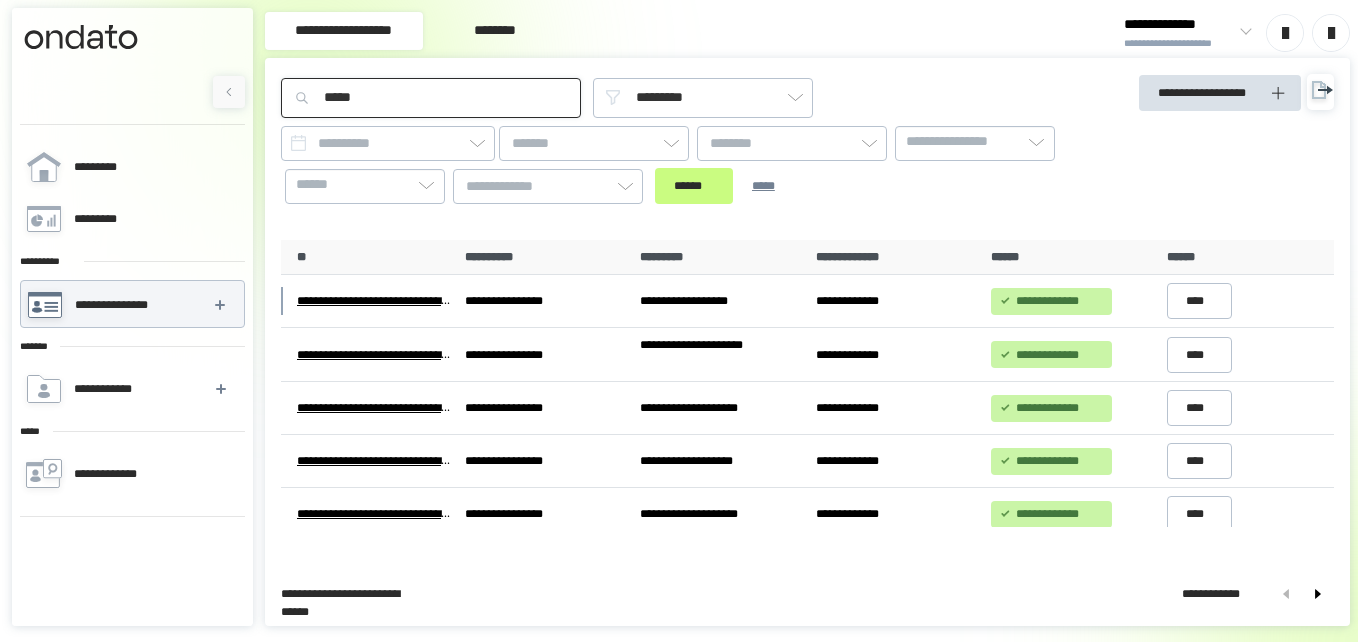 drag, startPoint x: 377, startPoint y: 103, endPoint x: 138, endPoint y: 93, distance: 239.2091 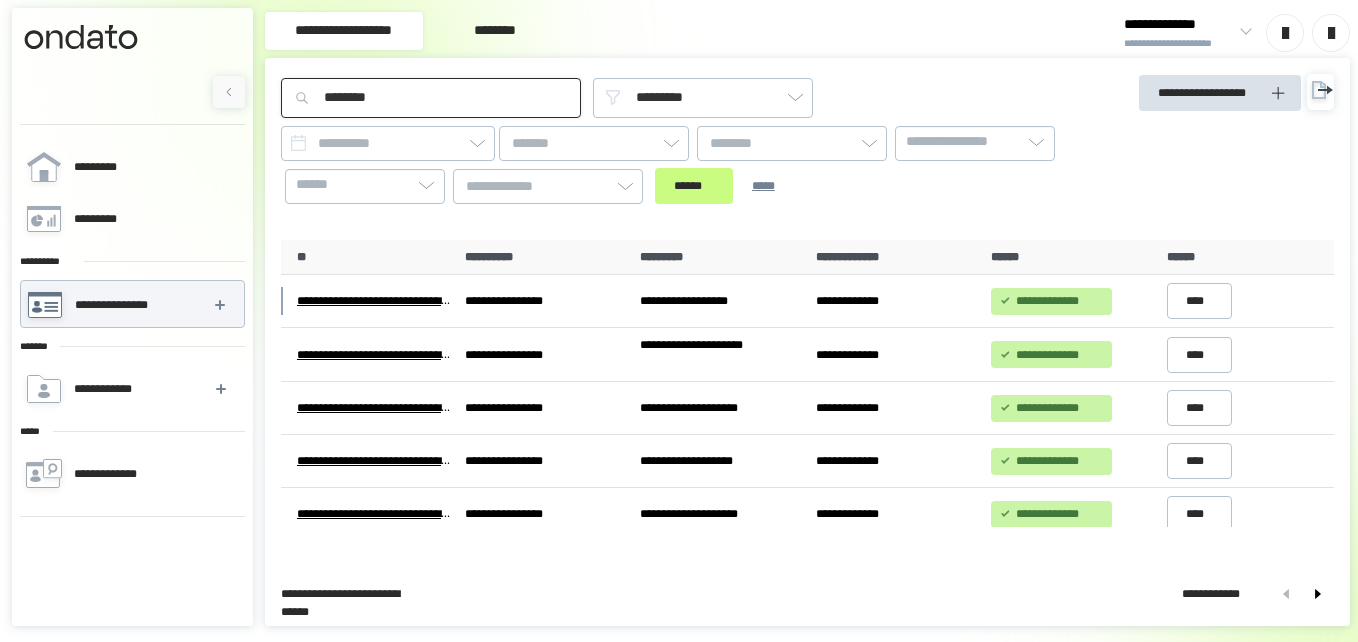 click on "******" at bounding box center [694, 186] 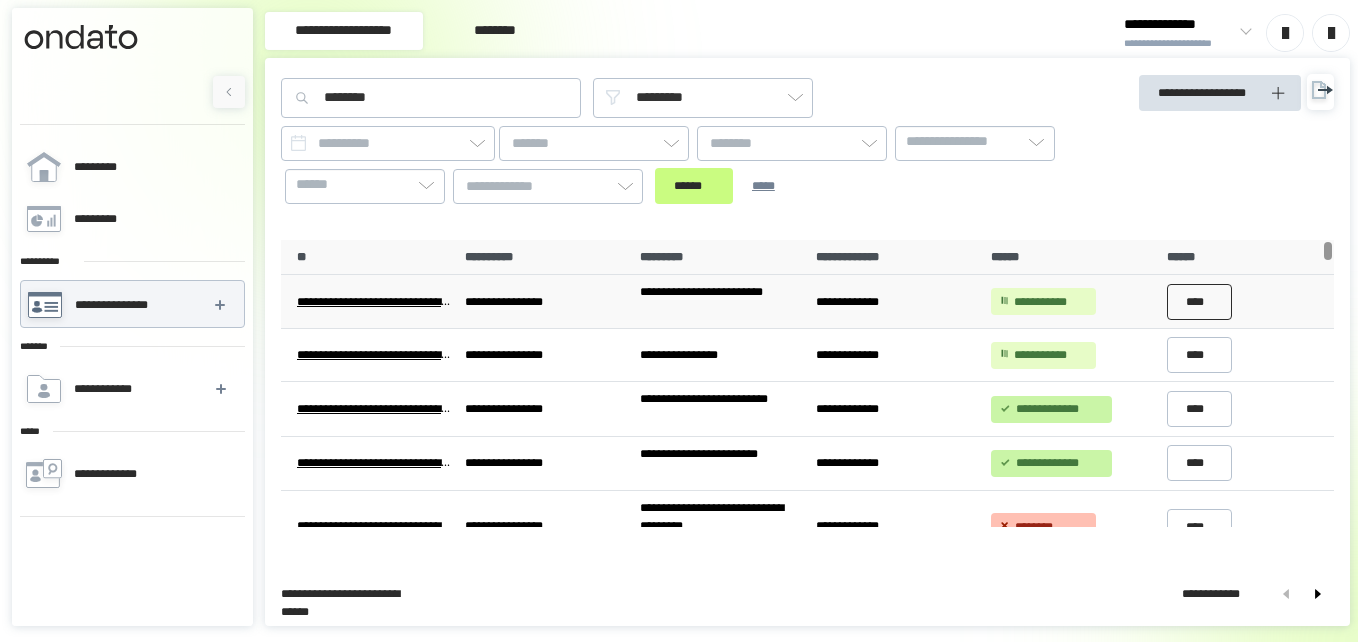 click on "****" at bounding box center [1200, 302] 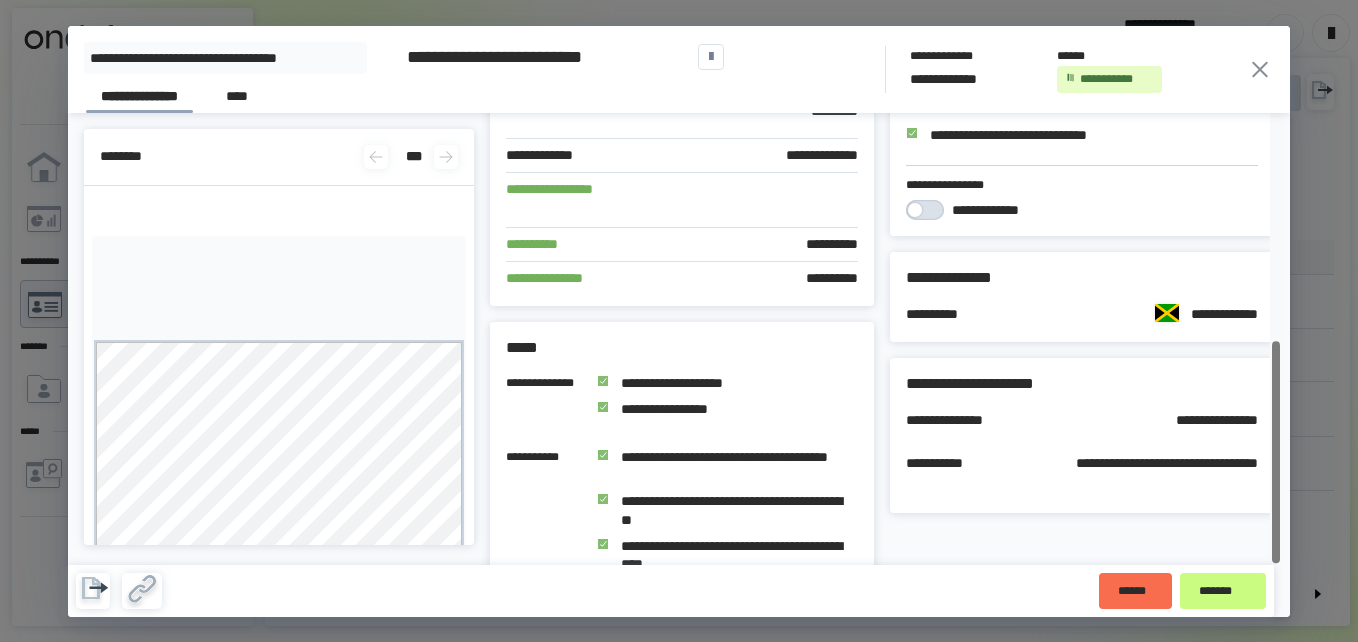 scroll, scrollTop: 461, scrollLeft: 0, axis: vertical 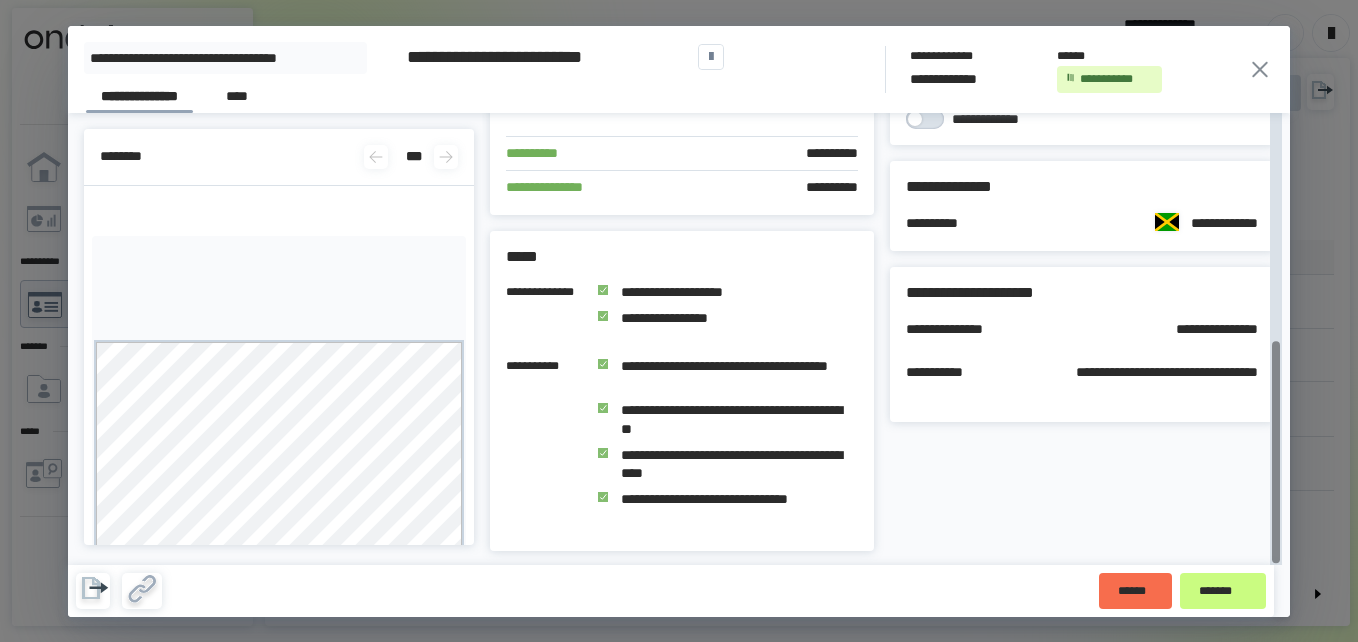 drag, startPoint x: 1274, startPoint y: 258, endPoint x: 1286, endPoint y: 581, distance: 323.22284 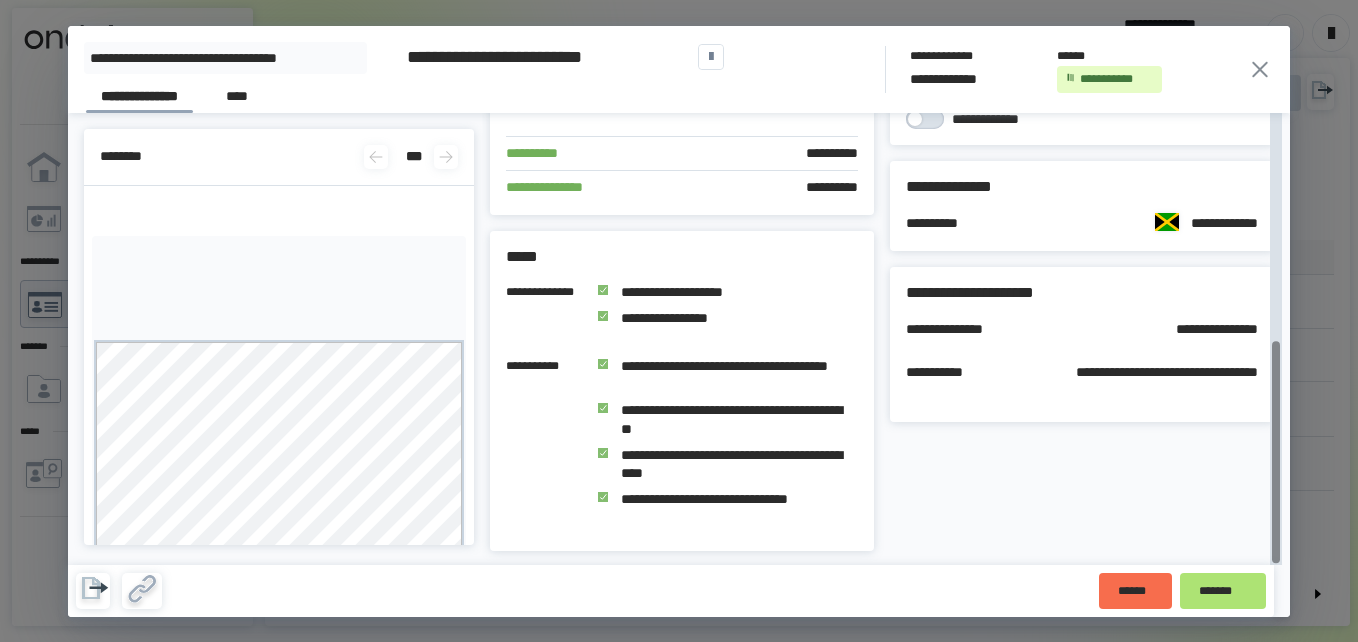 click on "*******" at bounding box center (1223, 591) 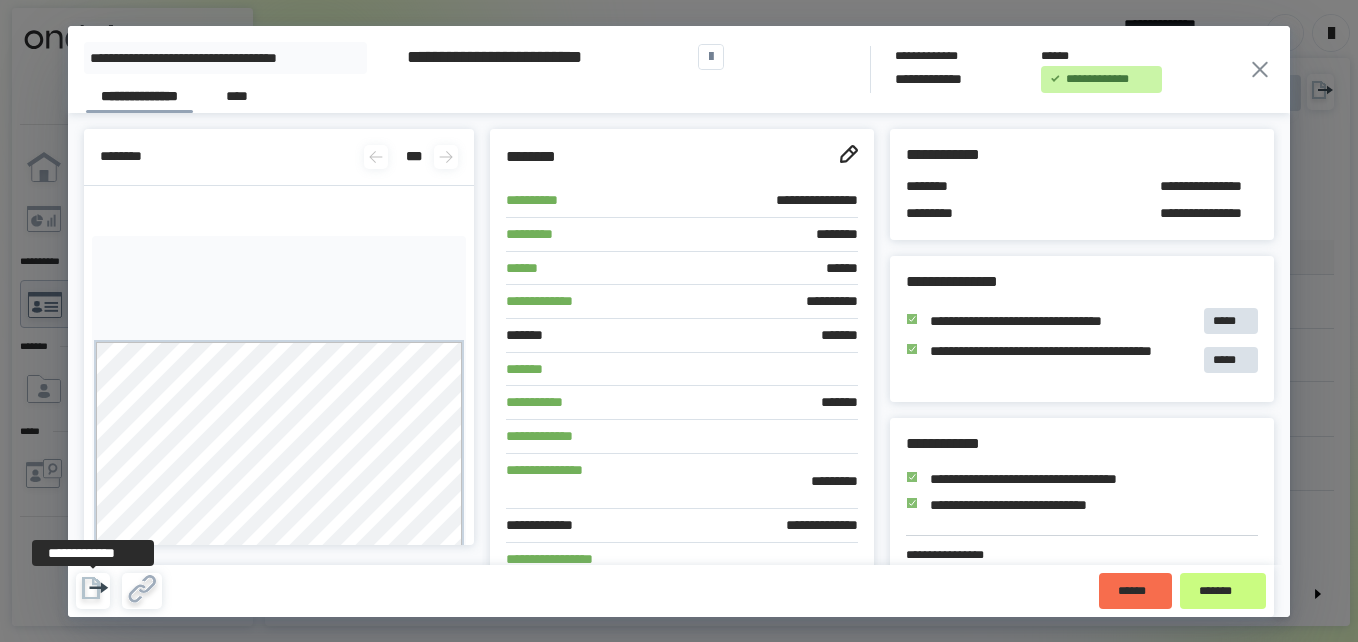 click 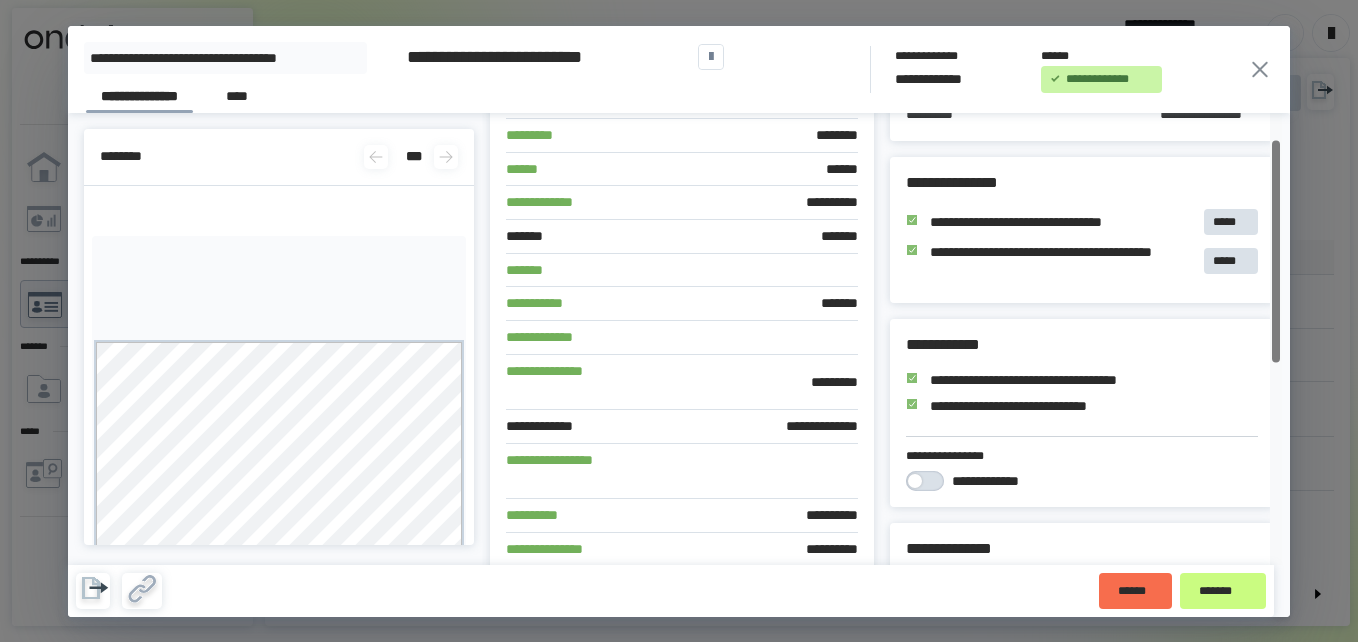 scroll, scrollTop: 0, scrollLeft: 0, axis: both 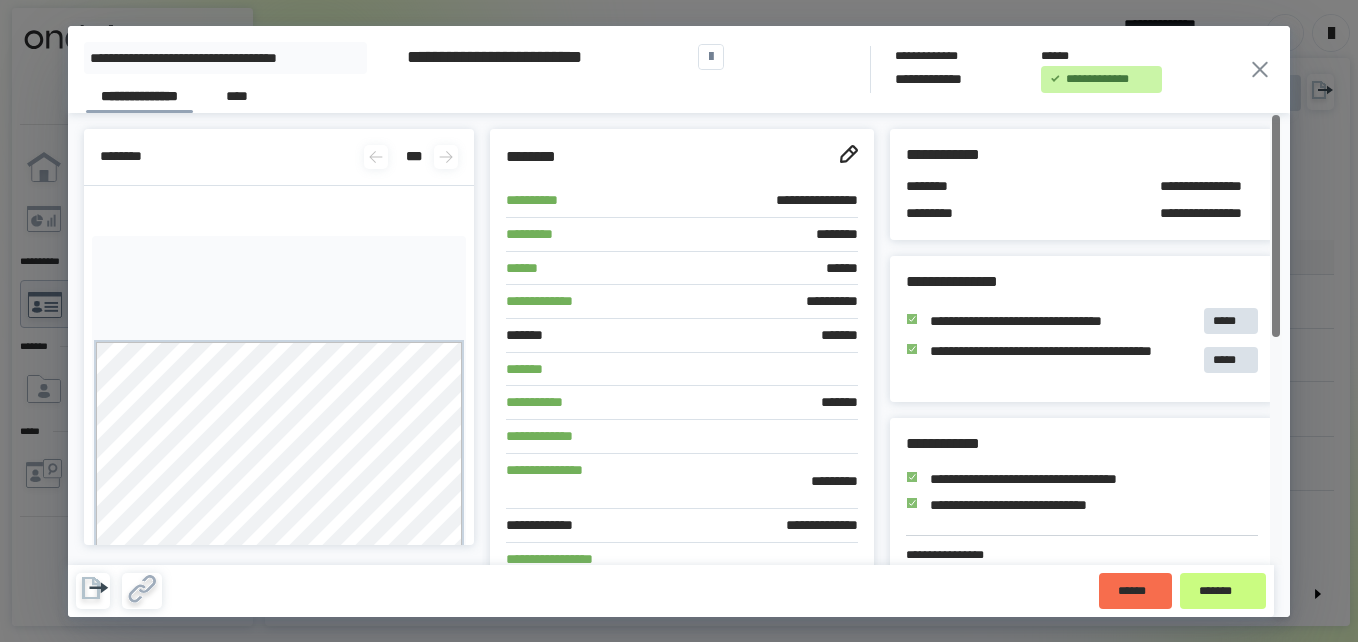 drag, startPoint x: 1277, startPoint y: 303, endPoint x: 1271, endPoint y: 268, distance: 35.510563 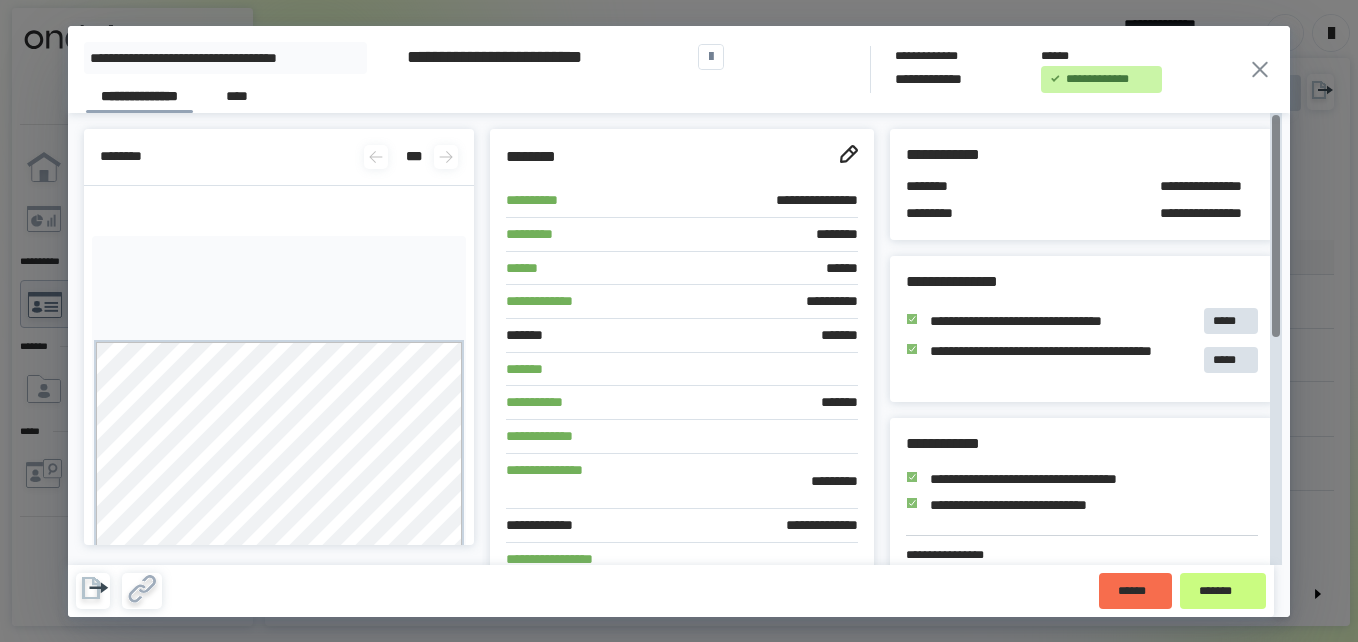 click on "**********" at bounding box center (1082, 192) 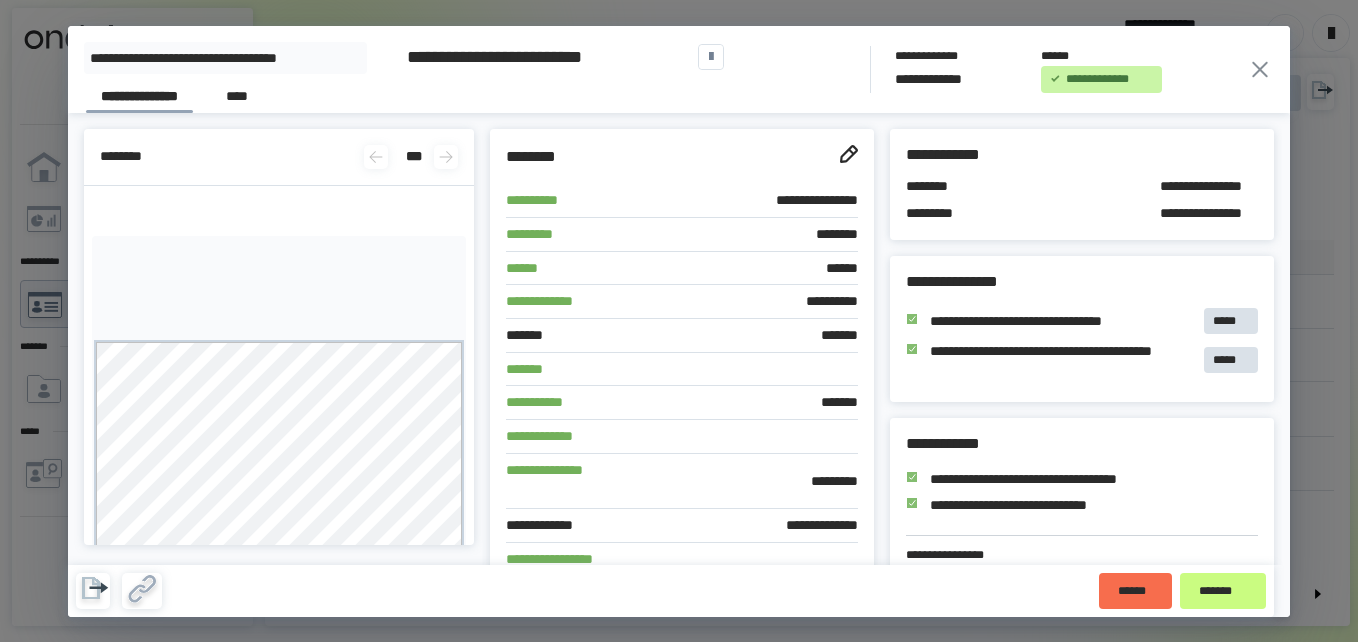click on "**********" at bounding box center [679, 69] 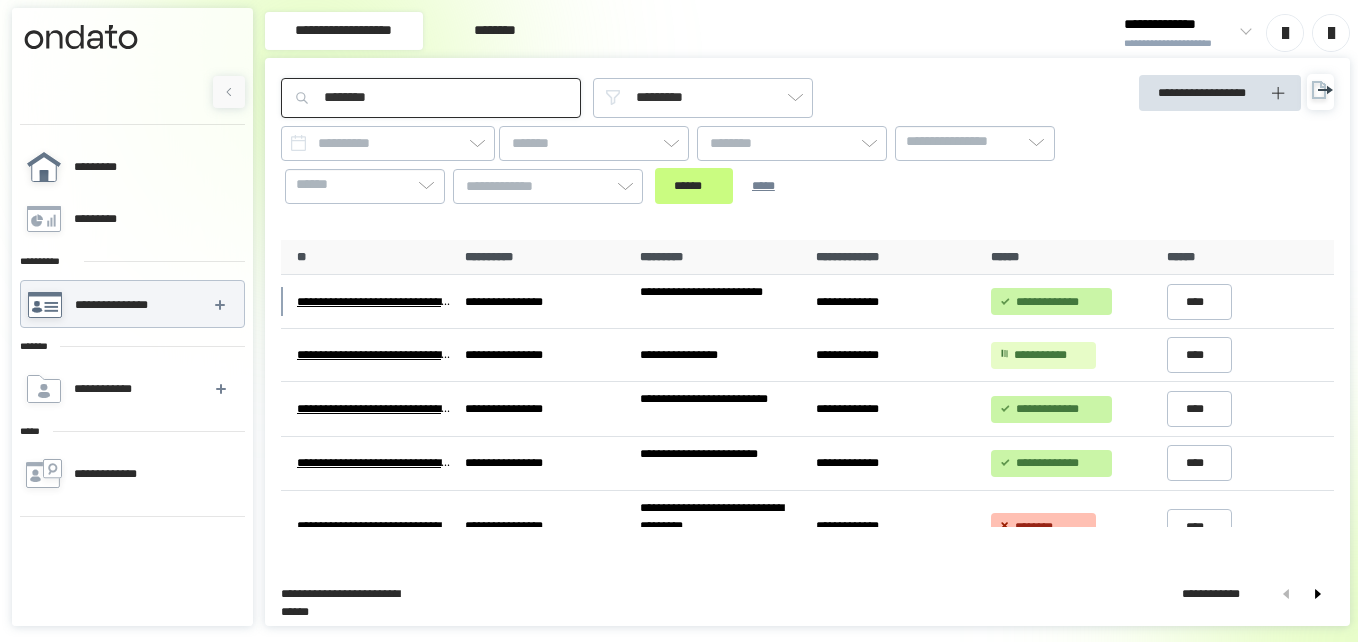 drag, startPoint x: 378, startPoint y: 105, endPoint x: 176, endPoint y: 143, distance: 205.54318 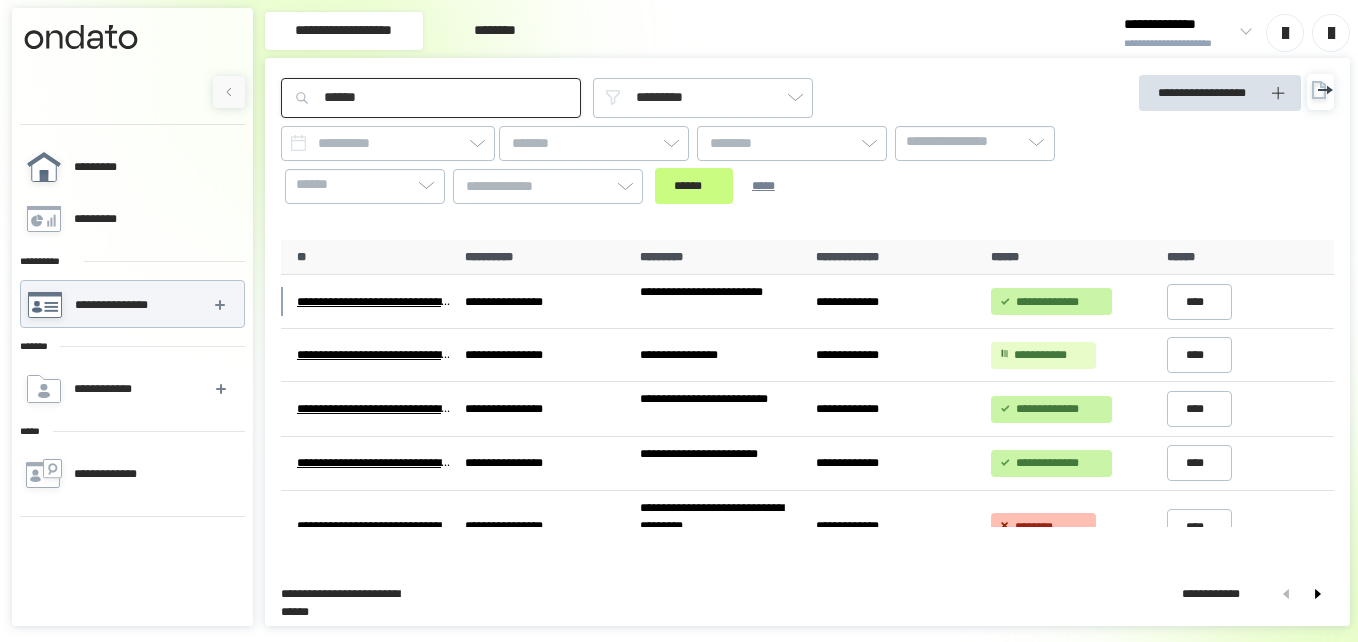 click on "******" at bounding box center (694, 186) 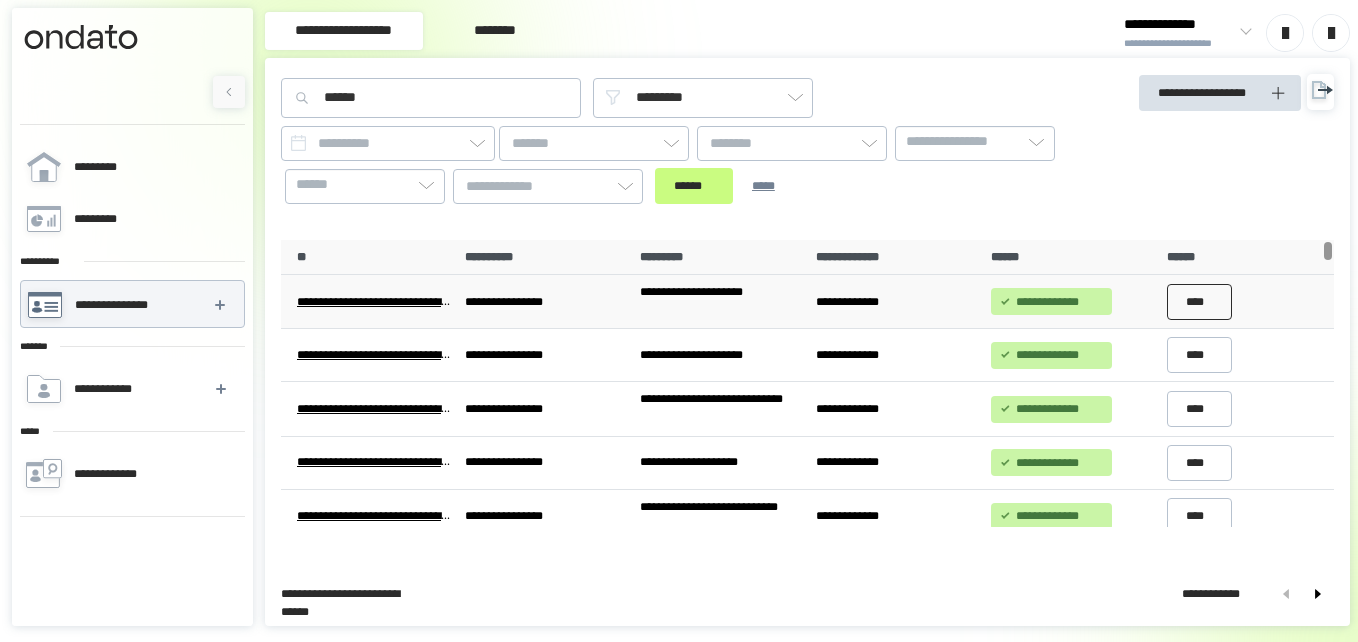 click on "****" at bounding box center [1200, 302] 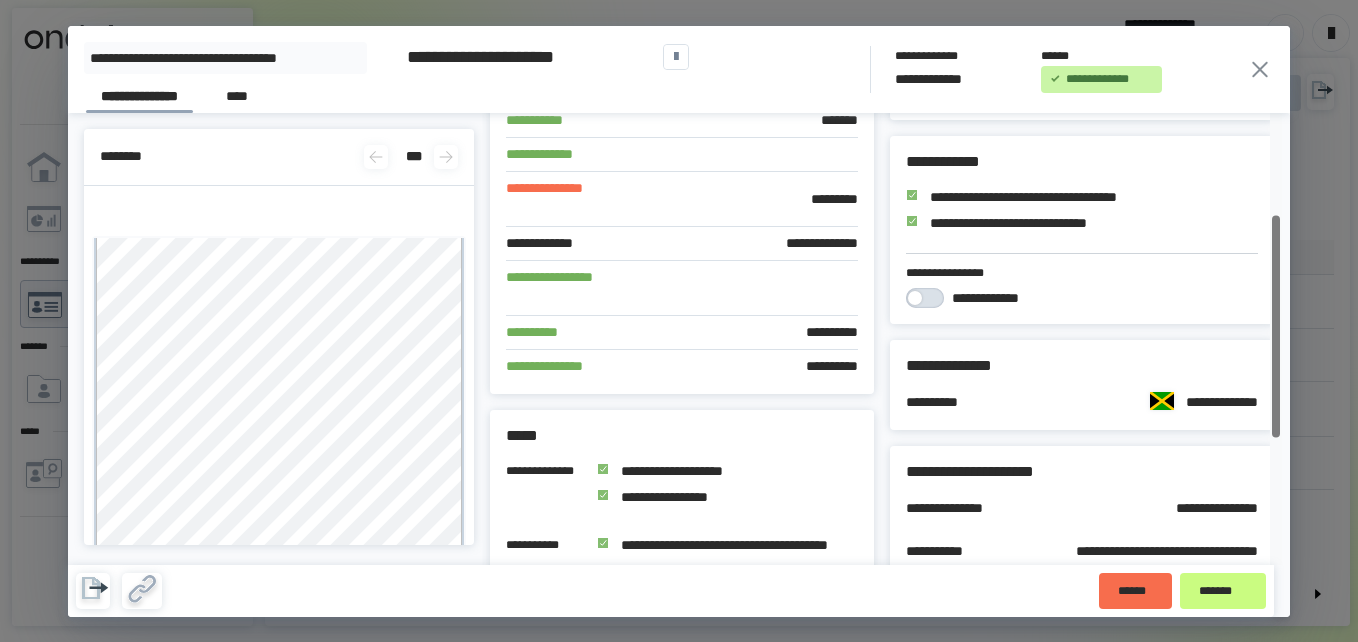 scroll, scrollTop: 461, scrollLeft: 0, axis: vertical 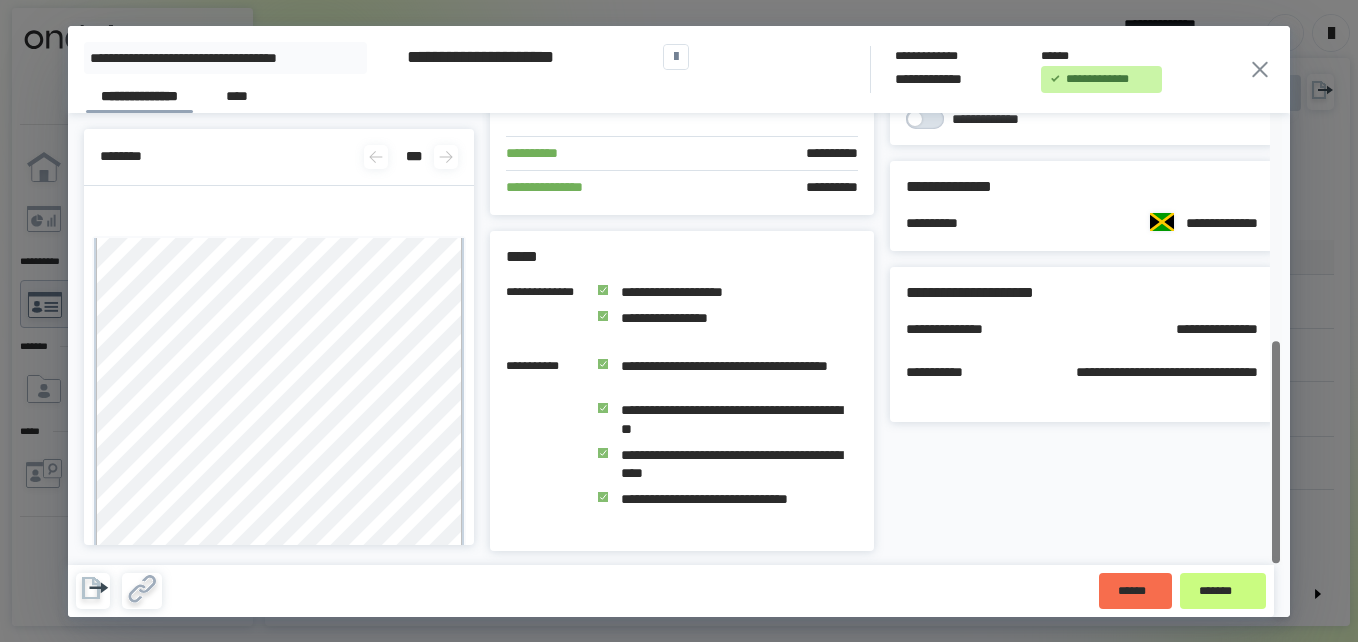 drag, startPoint x: 1272, startPoint y: 288, endPoint x: 1291, endPoint y: 566, distance: 278.64853 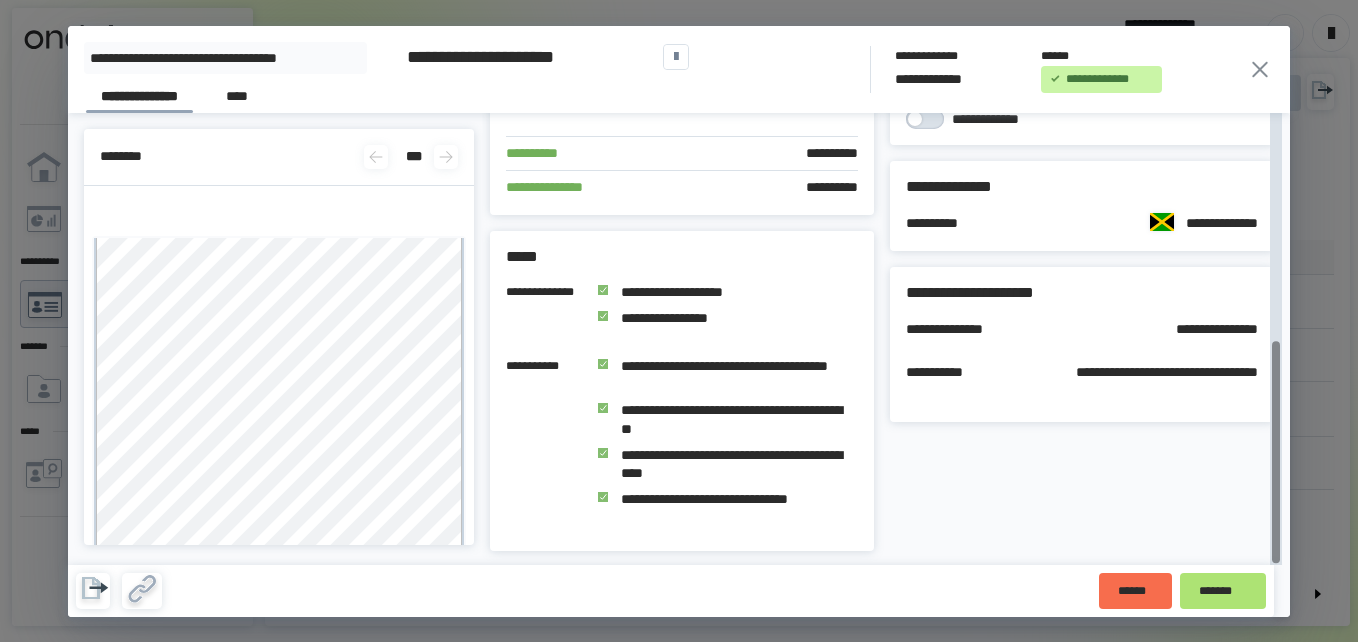 click on "*******" at bounding box center [1223, 591] 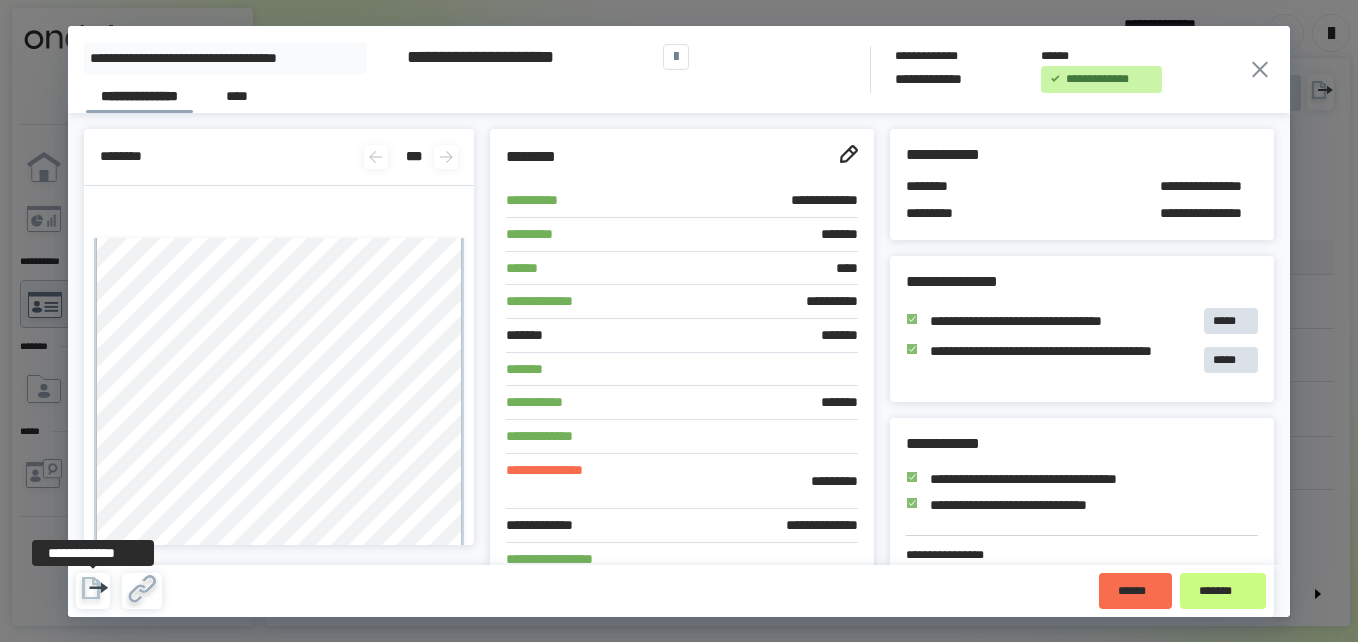 click 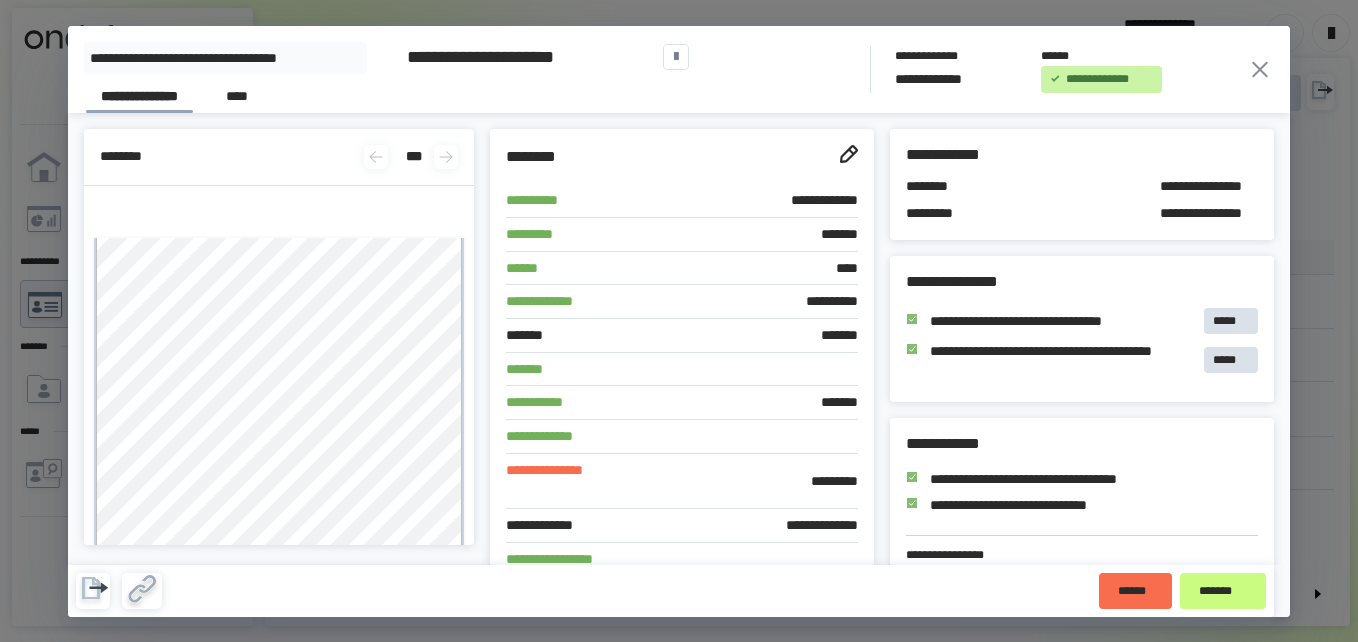 click 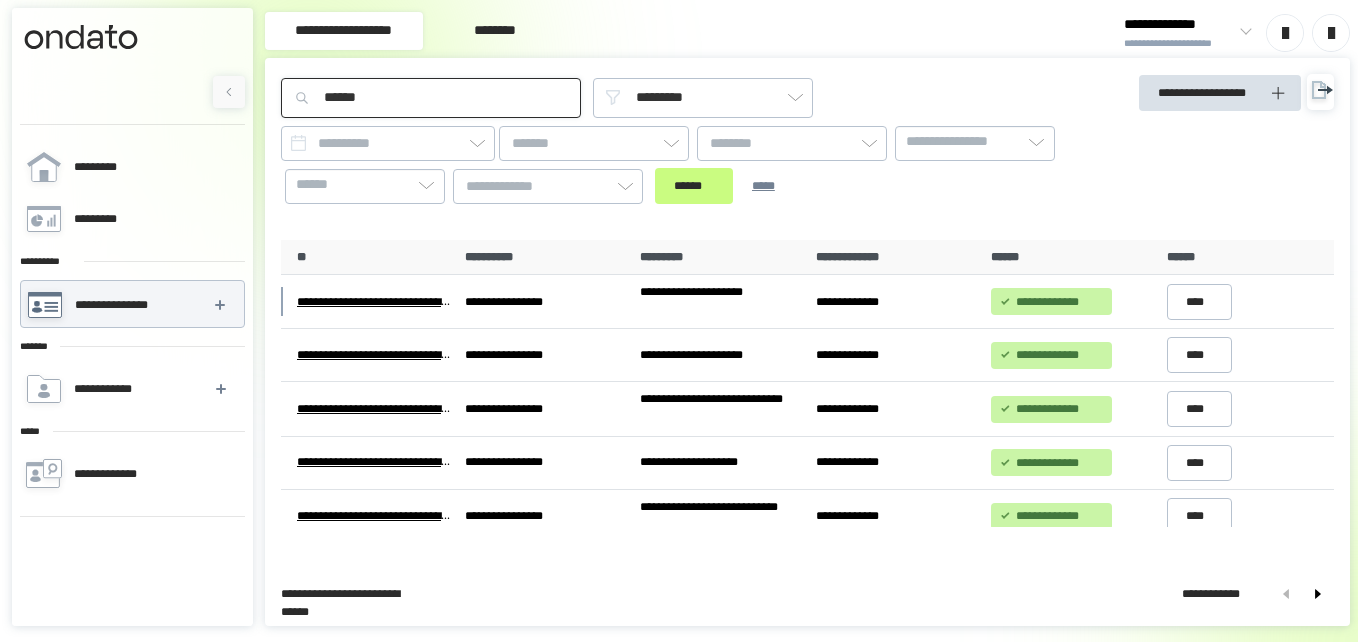 drag, startPoint x: 386, startPoint y: 104, endPoint x: 223, endPoint y: 96, distance: 163.1962 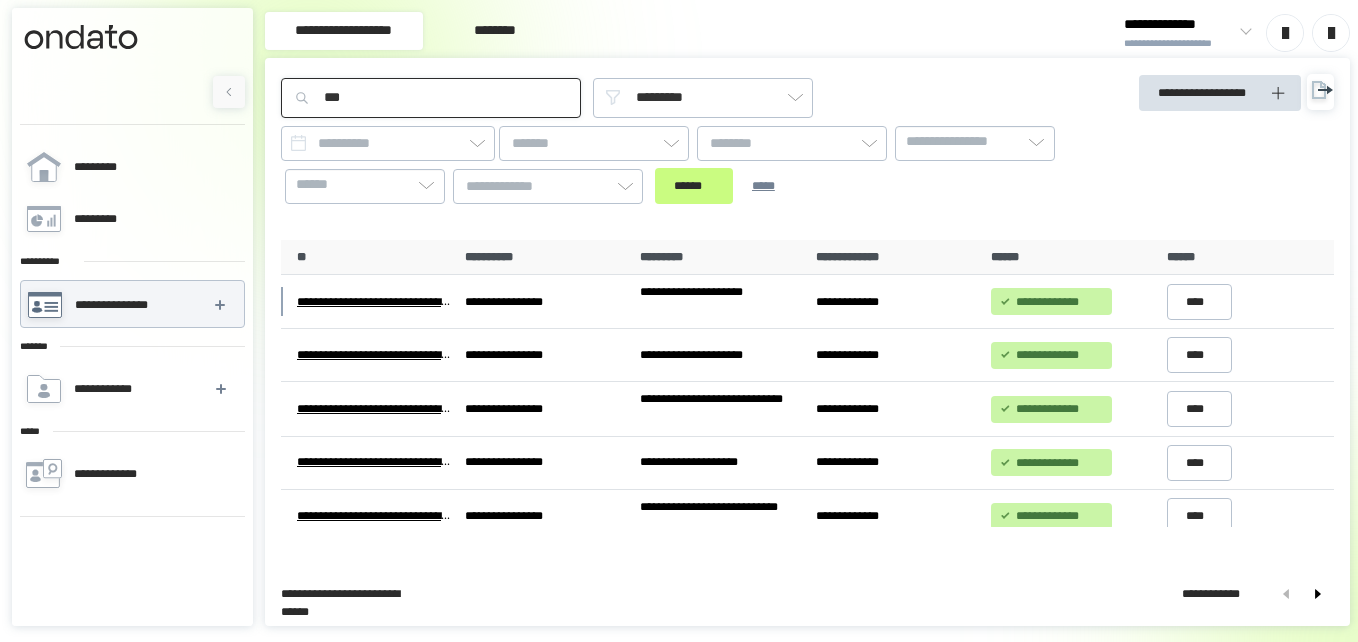type on "***" 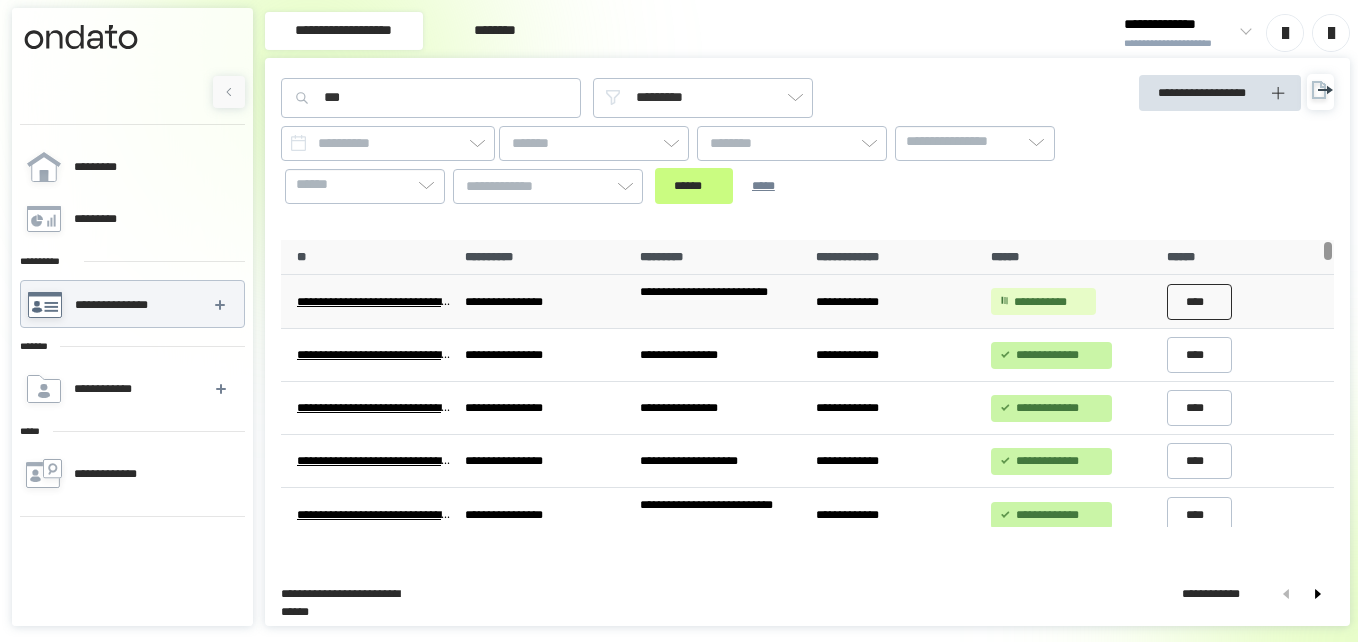 click on "****" at bounding box center [1200, 302] 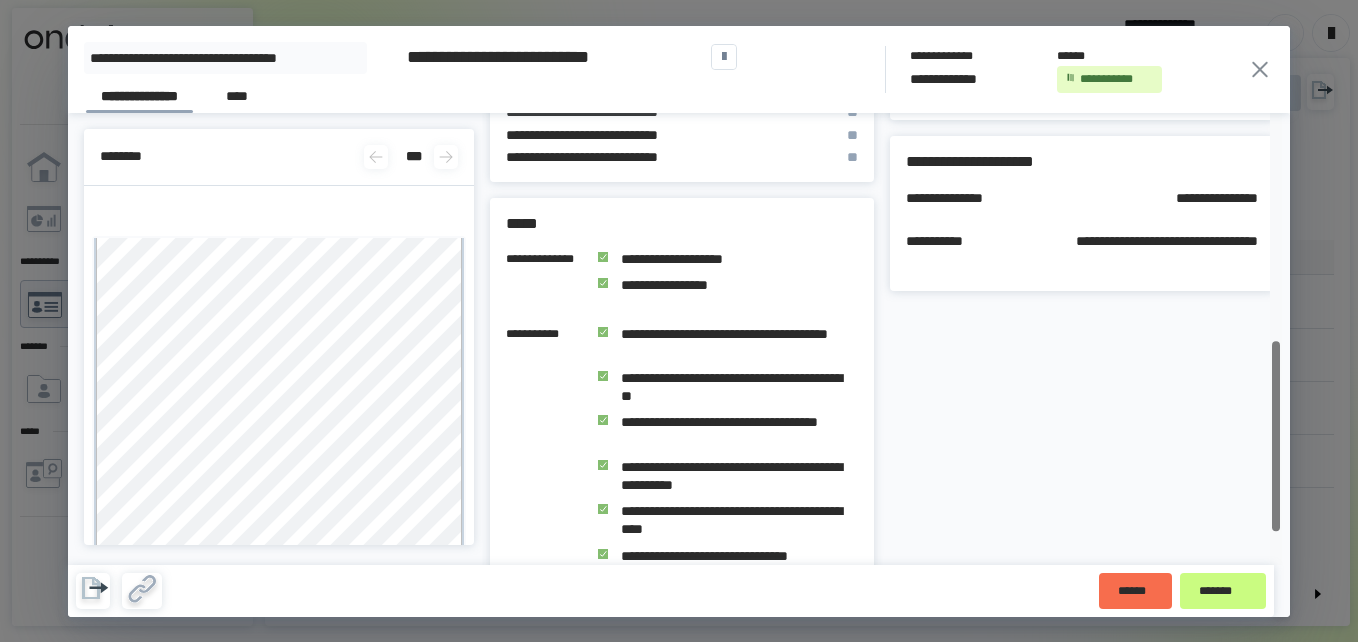 scroll, scrollTop: 615, scrollLeft: 0, axis: vertical 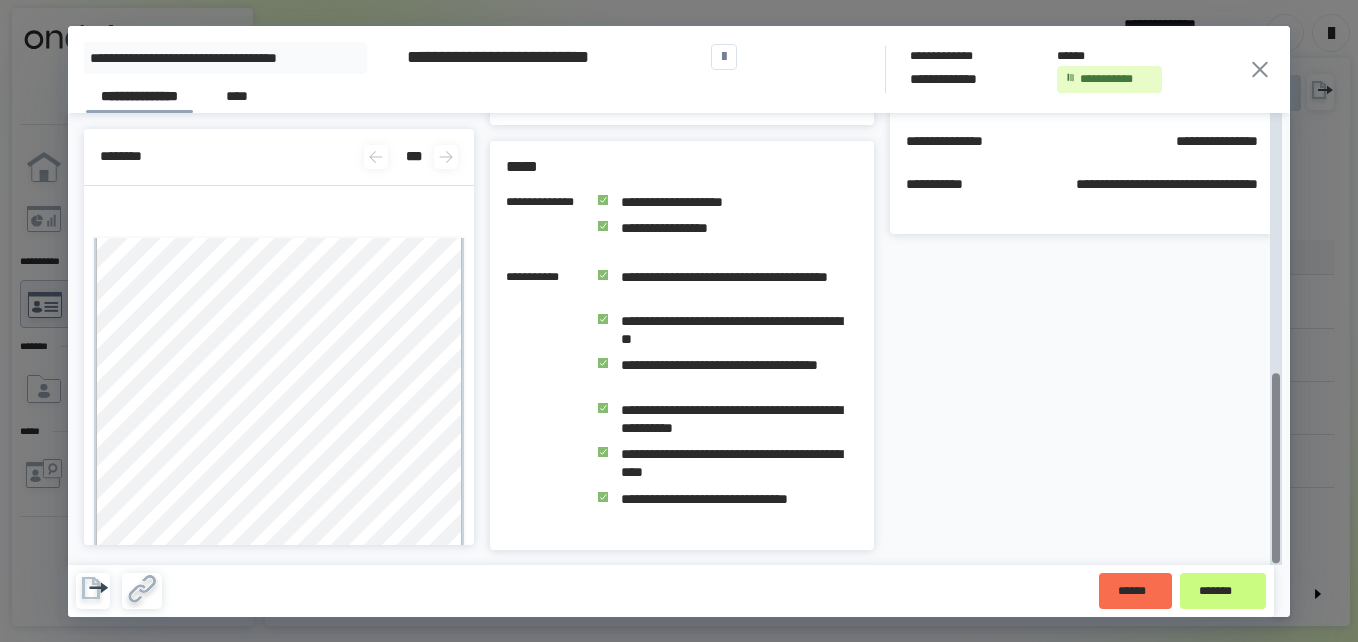 drag, startPoint x: 1273, startPoint y: 254, endPoint x: 1286, endPoint y: 578, distance: 324.2607 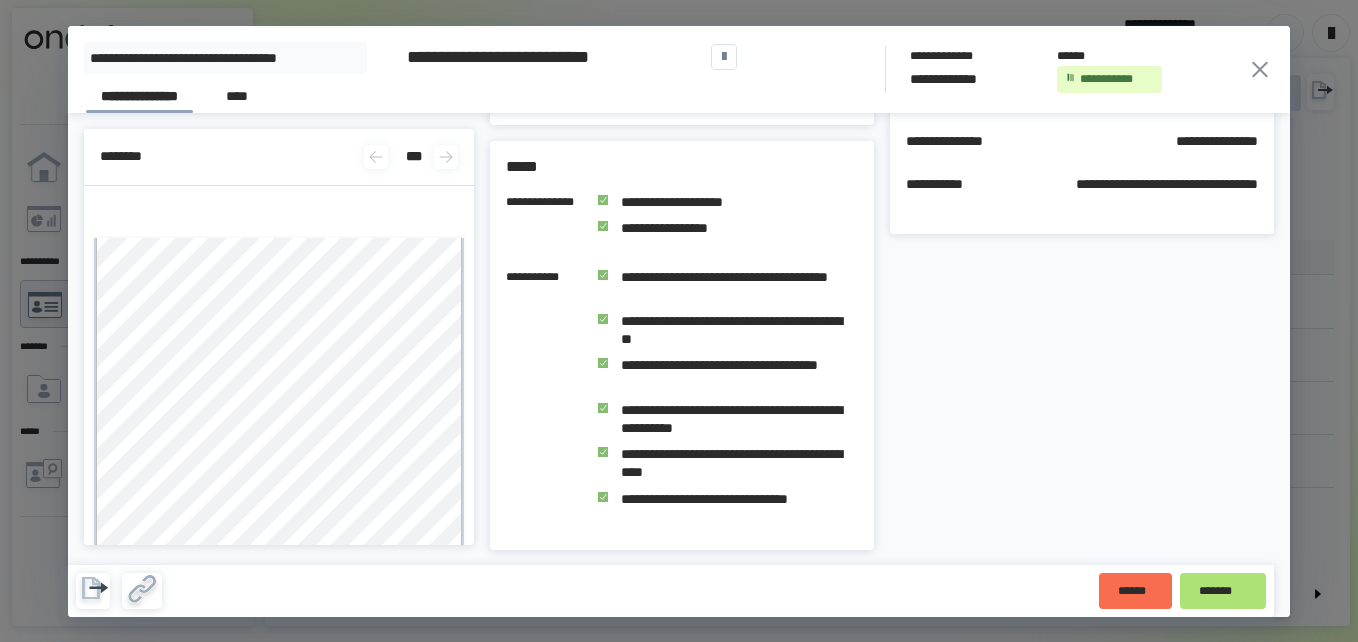 click on "*******" at bounding box center (1223, 591) 